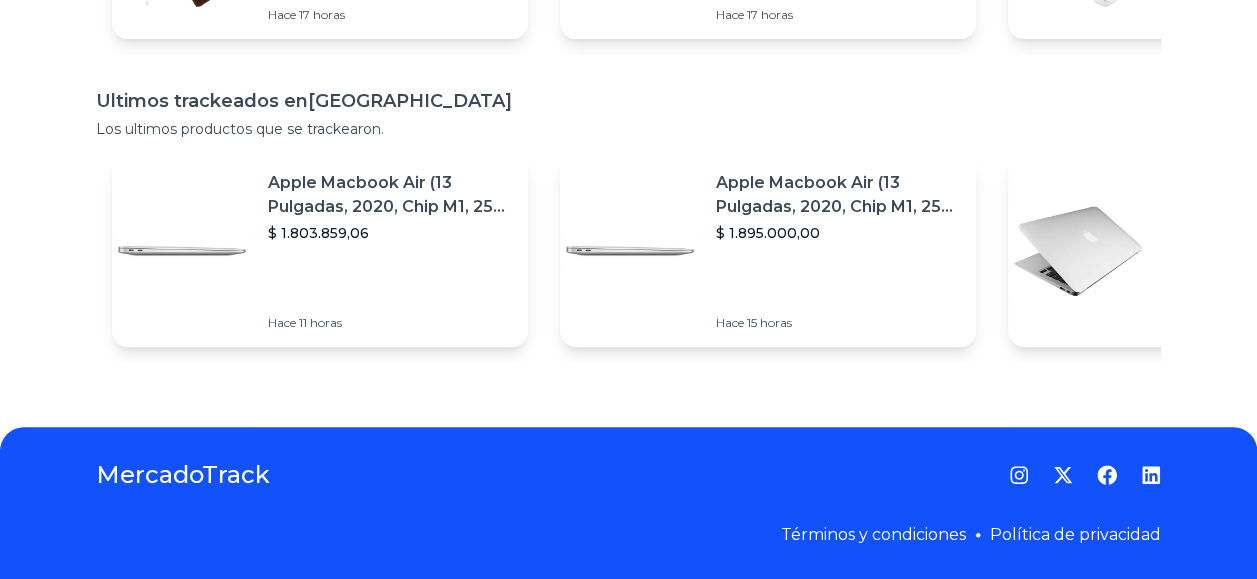 scroll, scrollTop: 0, scrollLeft: 0, axis: both 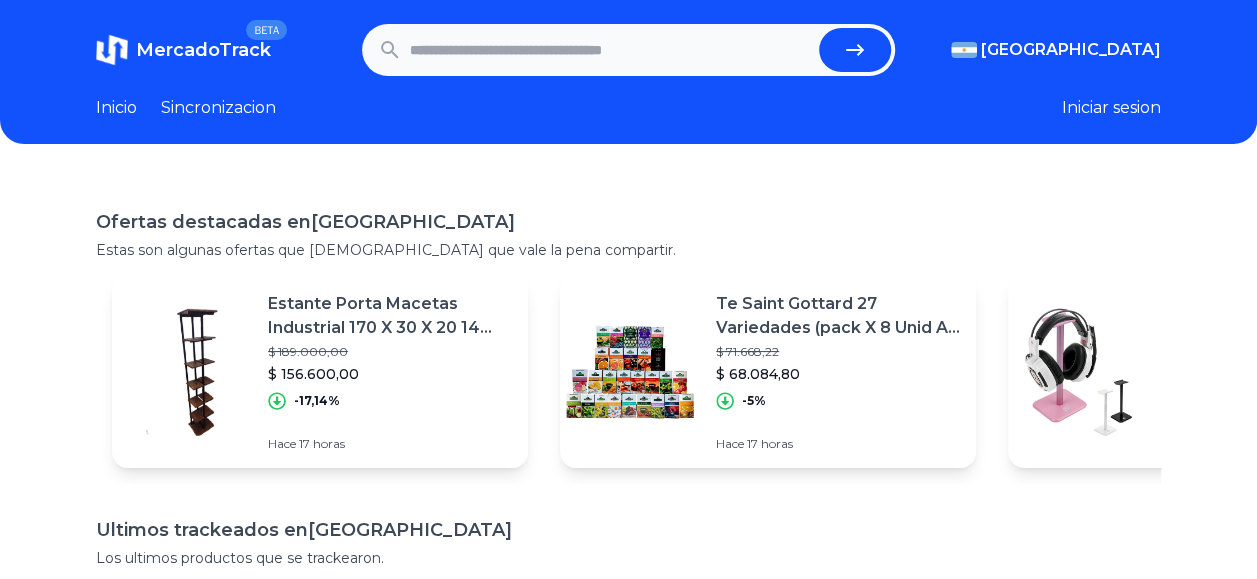 click at bounding box center [610, 50] 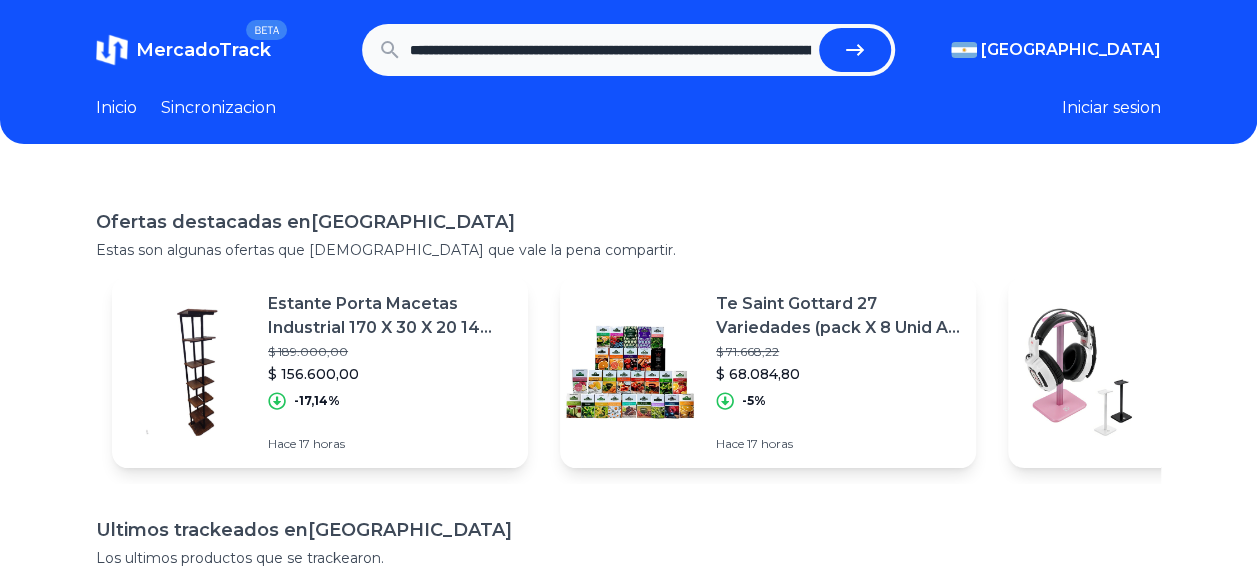 scroll, scrollTop: 0, scrollLeft: 2166, axis: horizontal 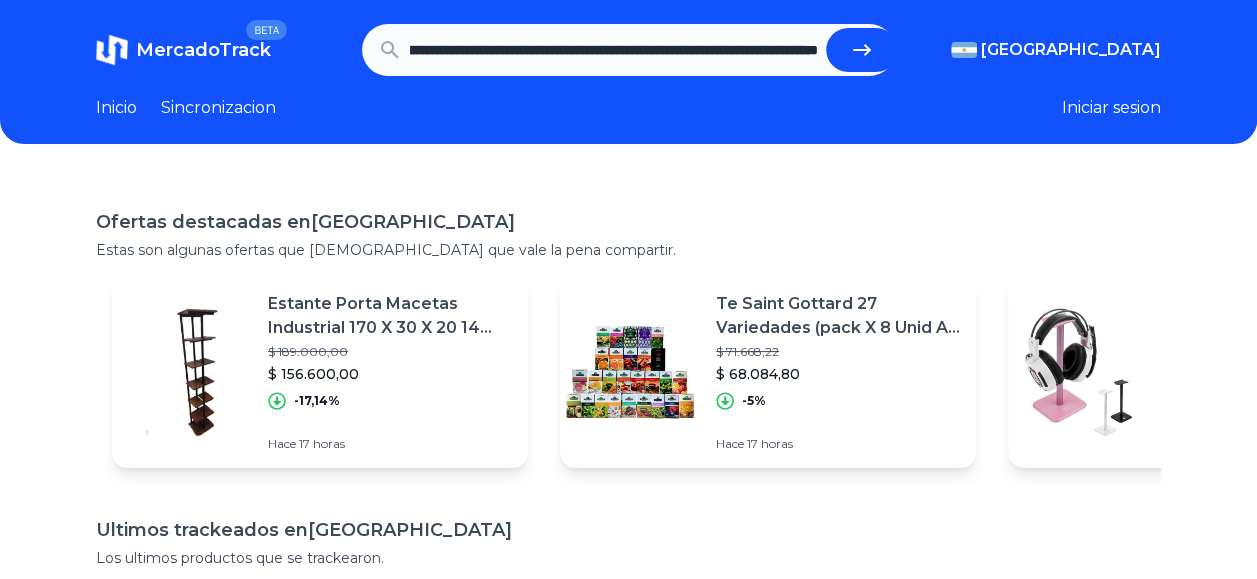 click at bounding box center [862, 50] 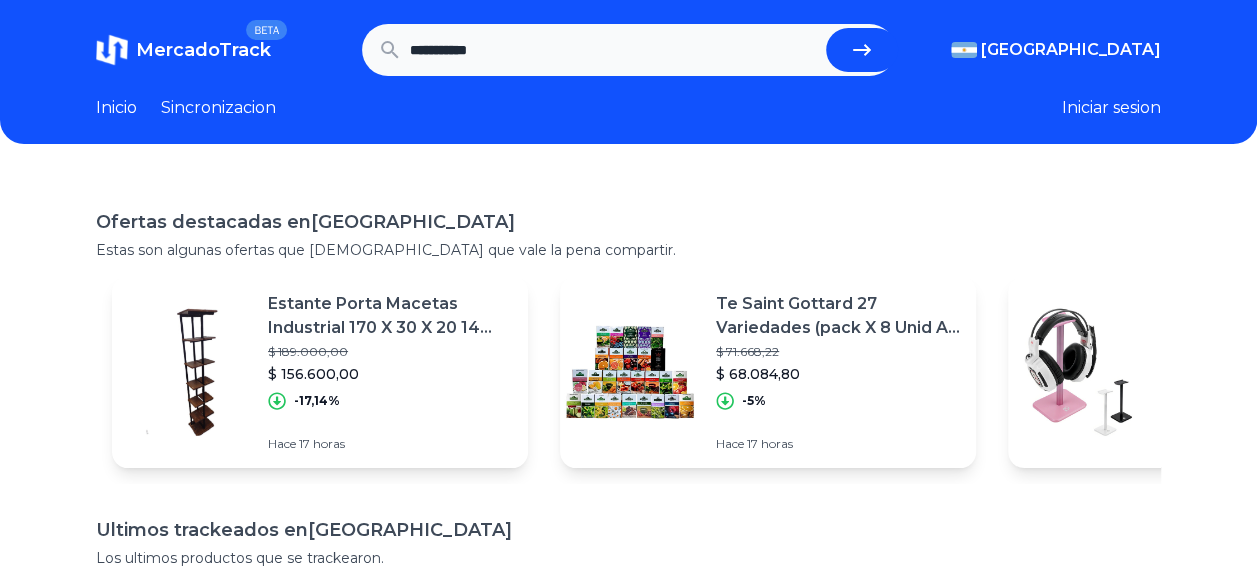 scroll, scrollTop: 0, scrollLeft: 0, axis: both 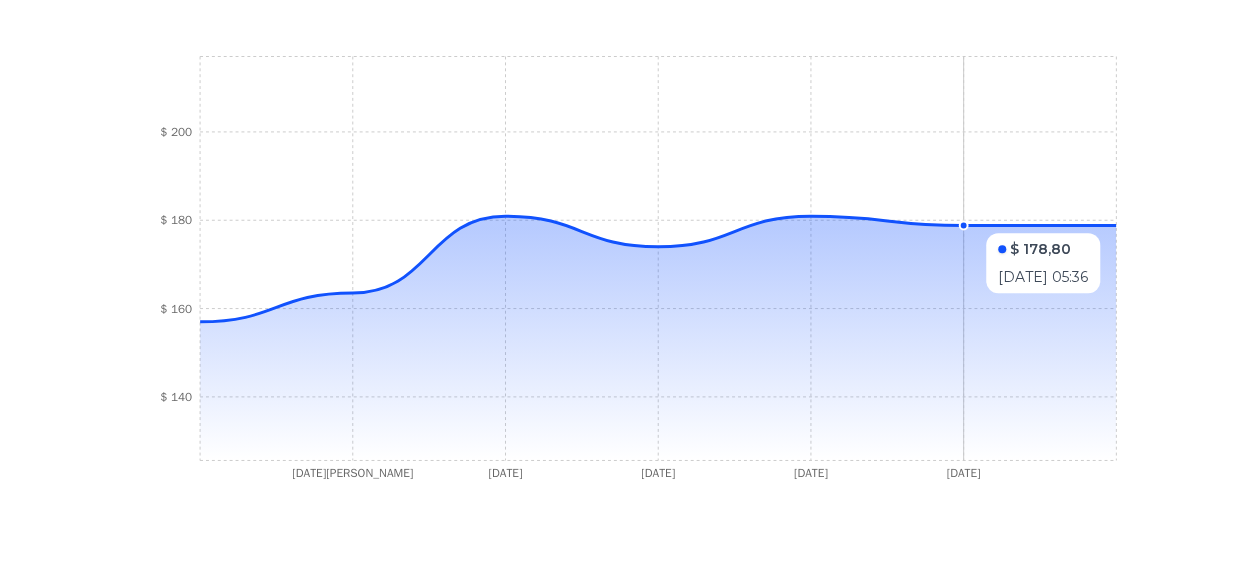 click 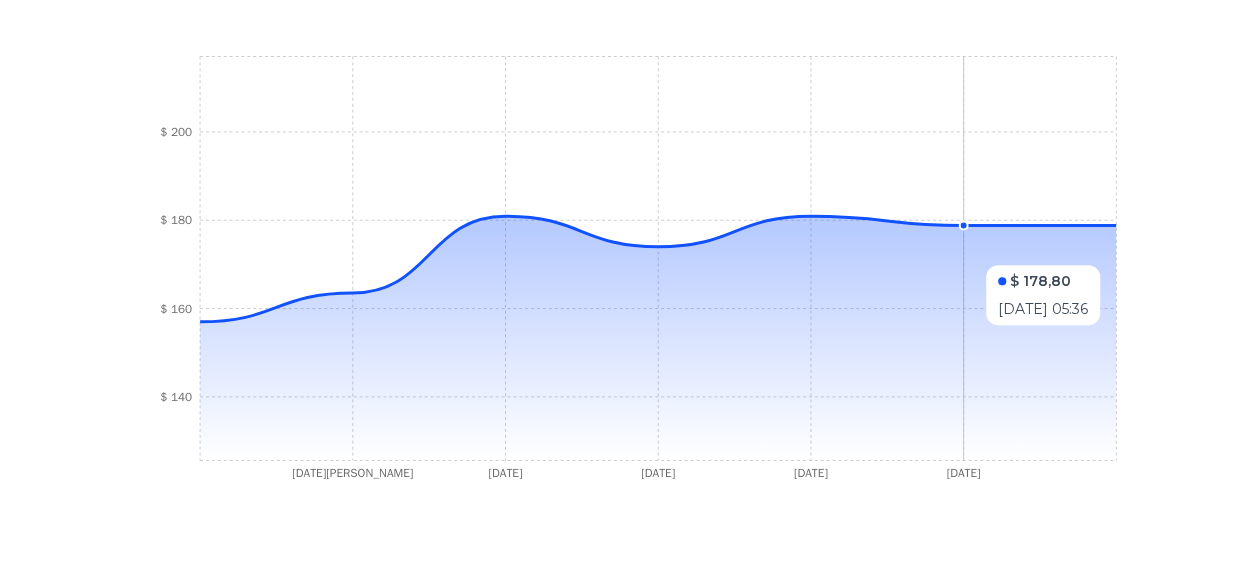 click 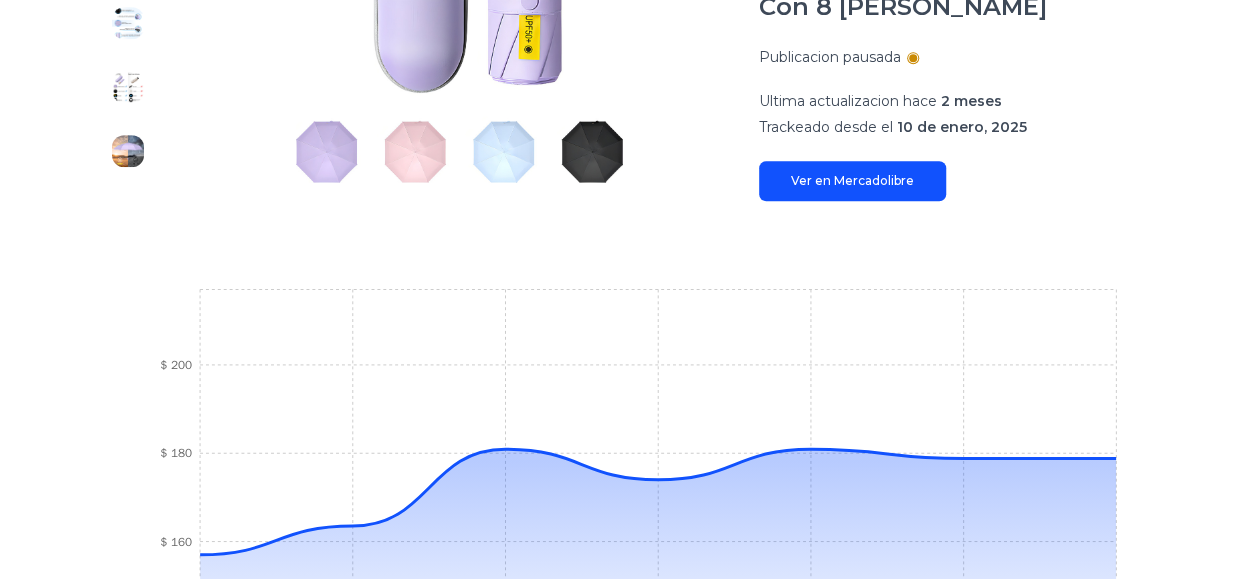 scroll, scrollTop: 502, scrollLeft: 0, axis: vertical 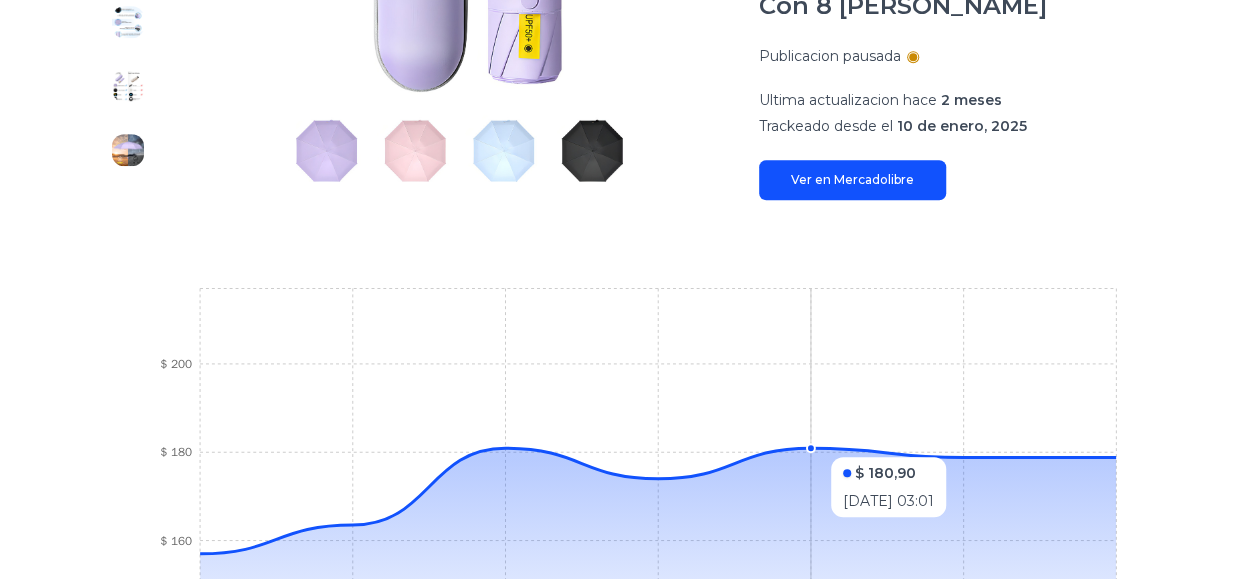 click 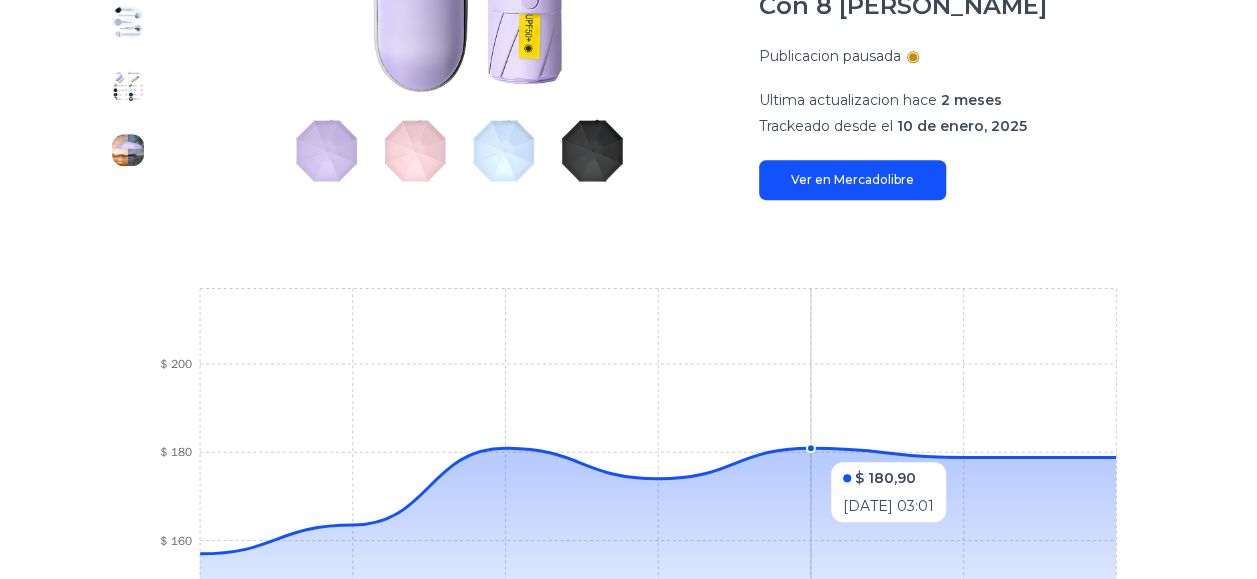 drag, startPoint x: 820, startPoint y: 430, endPoint x: 894, endPoint y: 444, distance: 75.31268 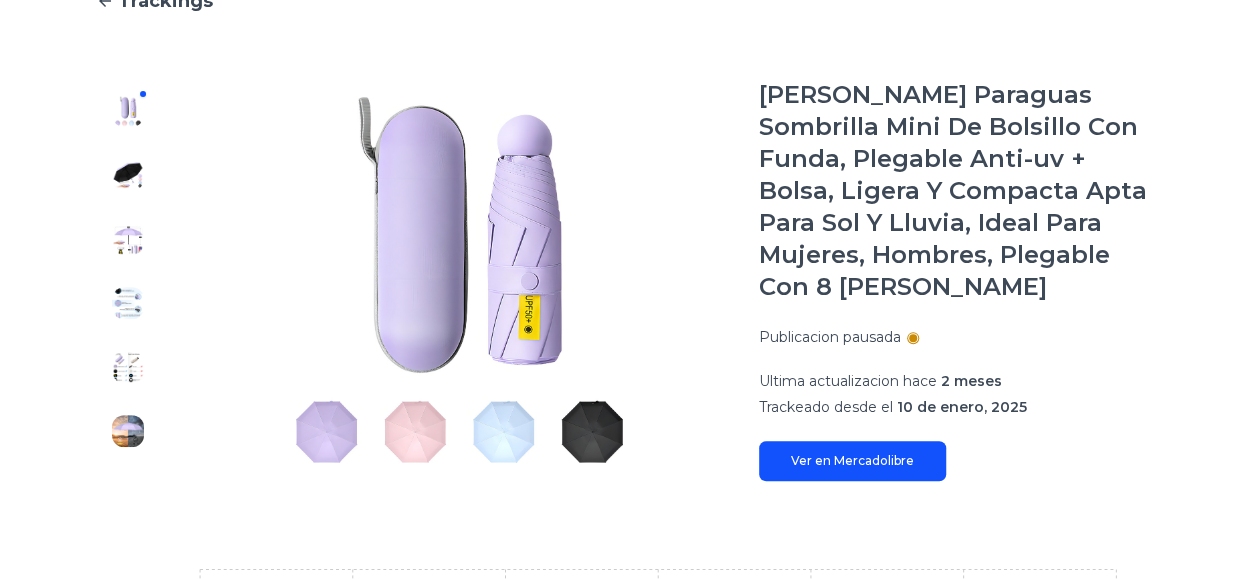 scroll, scrollTop: 0, scrollLeft: 0, axis: both 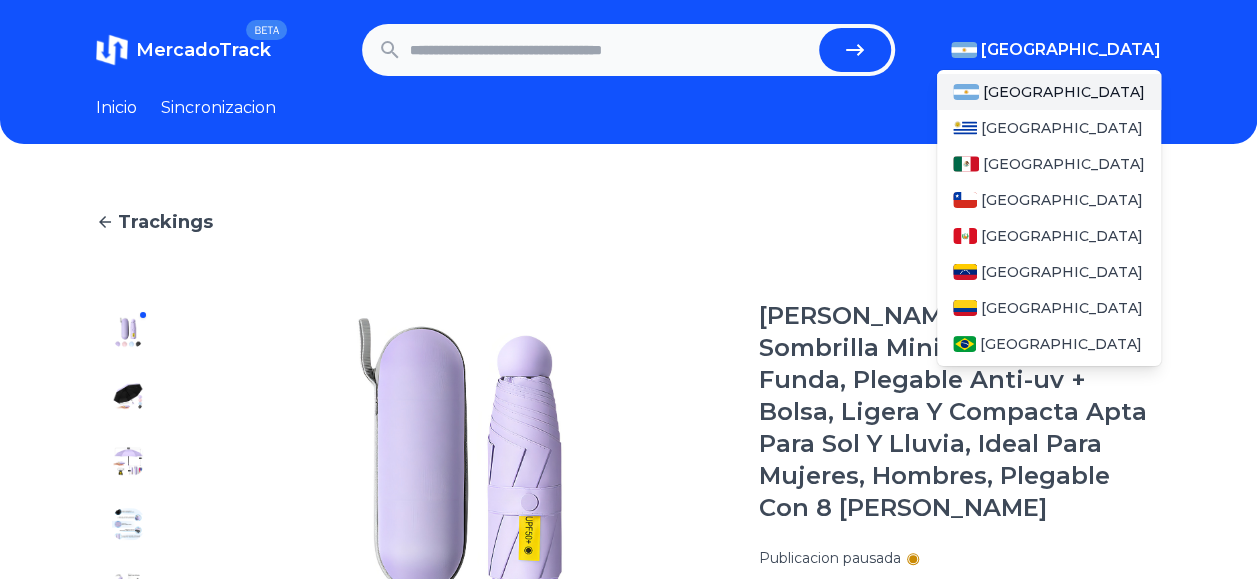 click on "[GEOGRAPHIC_DATA]" at bounding box center (1071, 50) 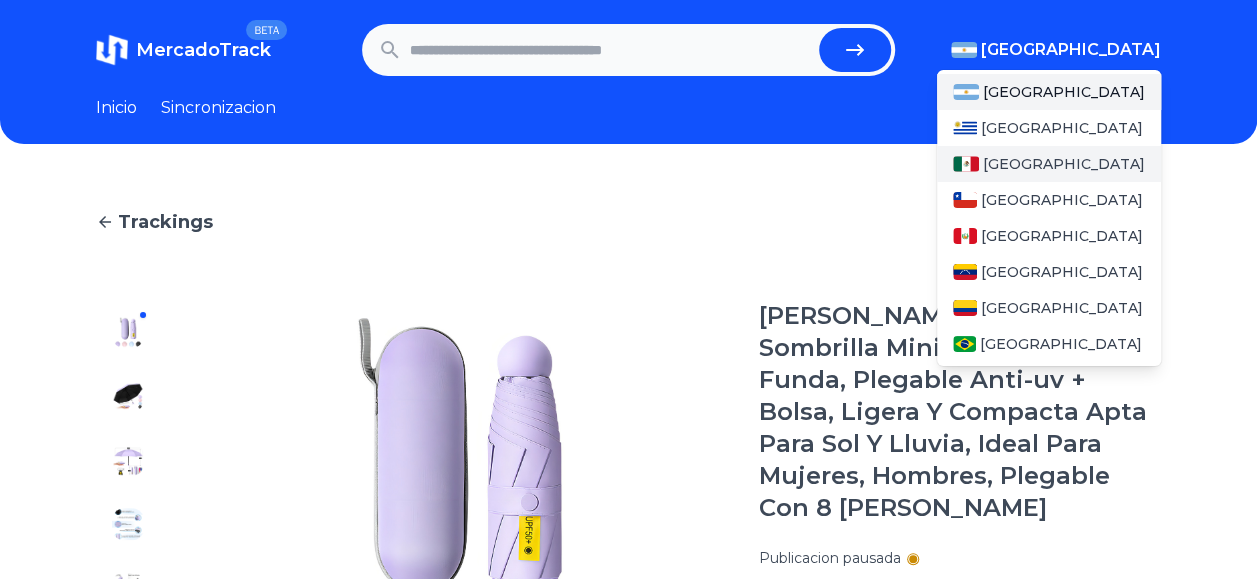 click on "[GEOGRAPHIC_DATA]" at bounding box center [1064, 164] 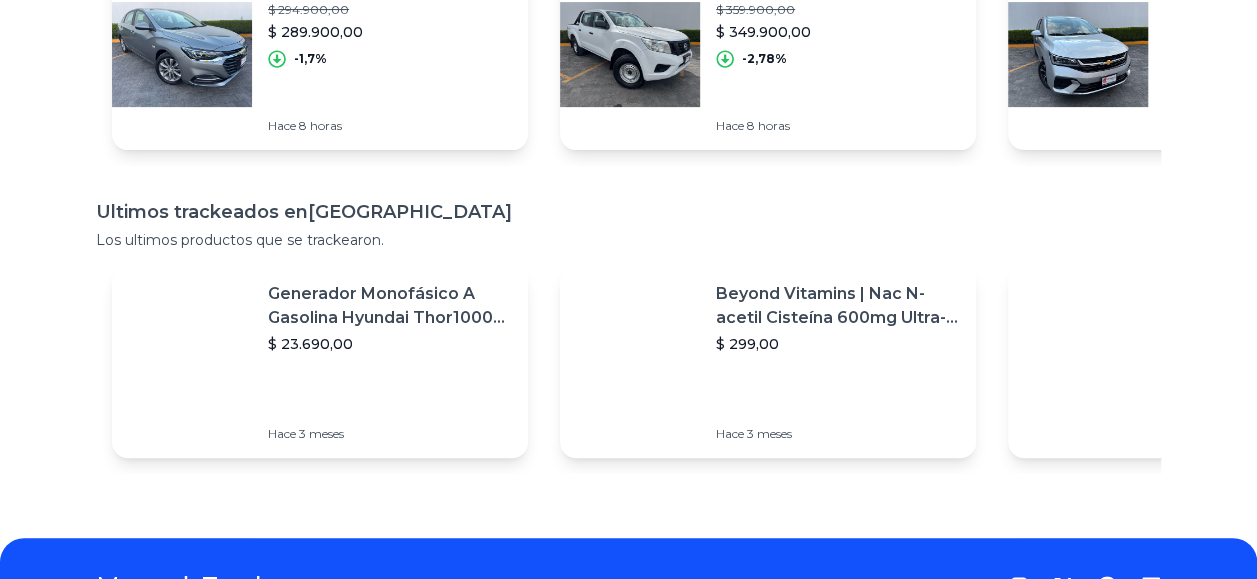 scroll, scrollTop: 0, scrollLeft: 0, axis: both 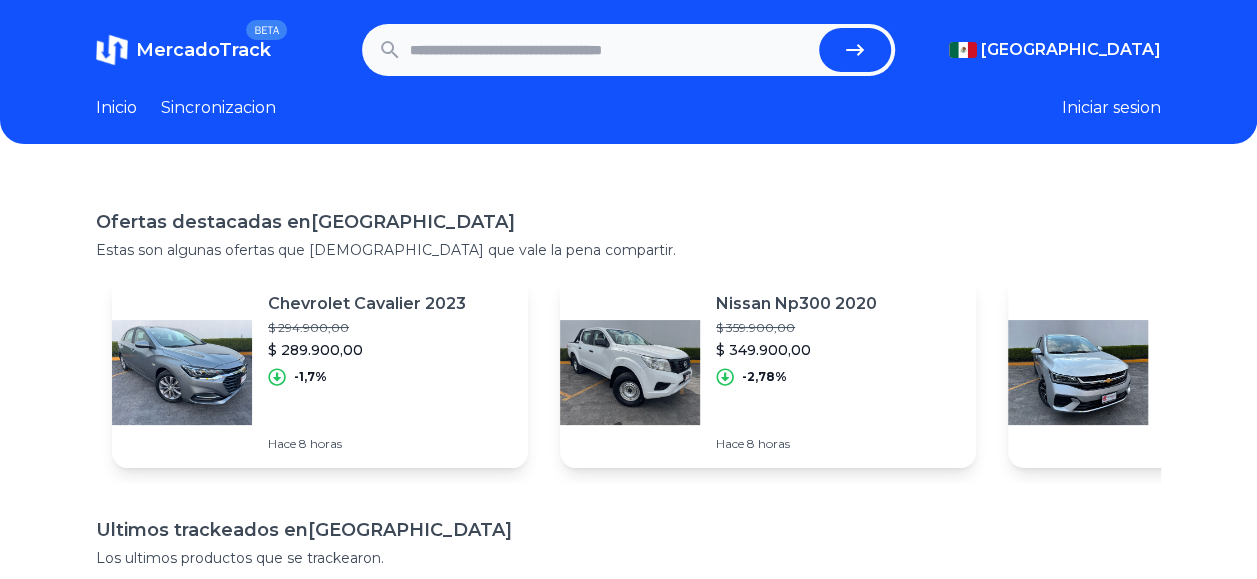 click at bounding box center [610, 50] 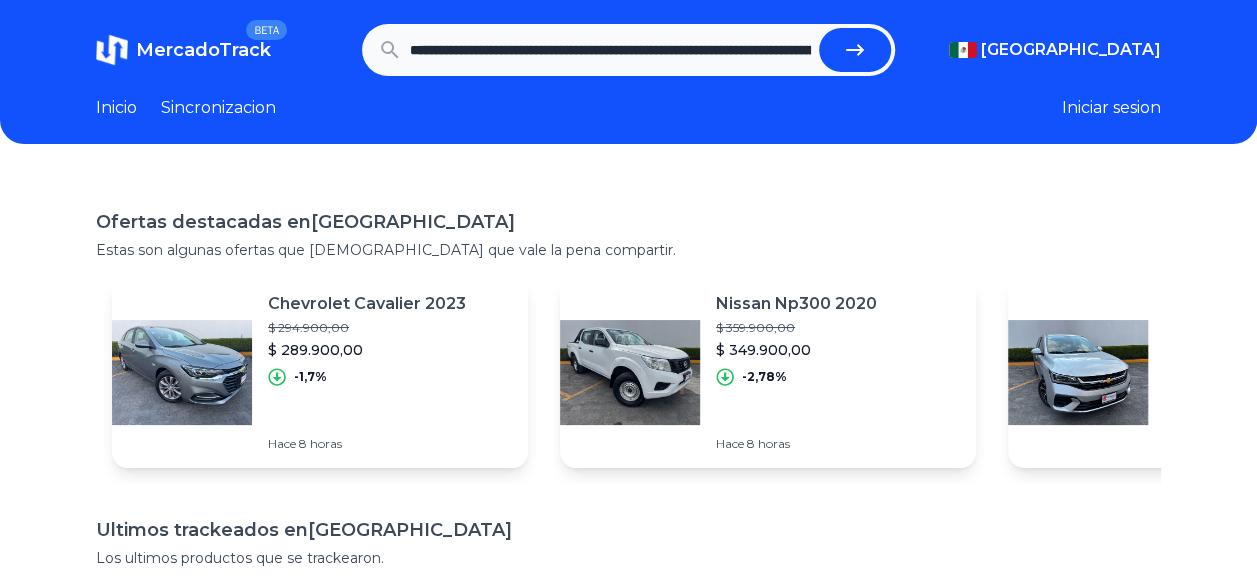 scroll, scrollTop: 0, scrollLeft: 2166, axis: horizontal 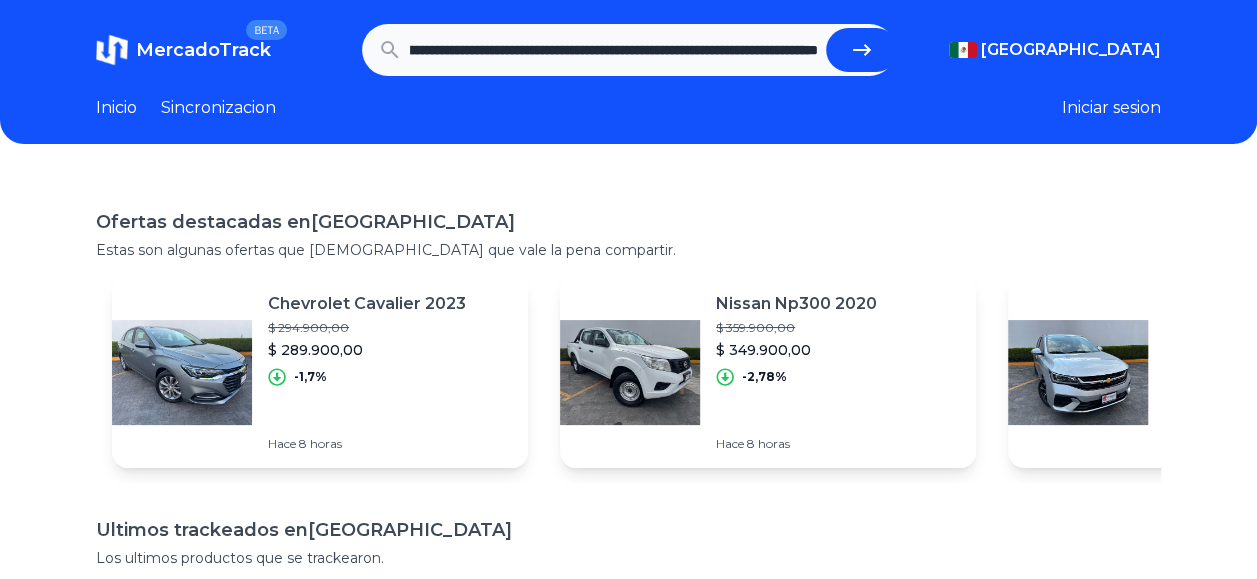 click at bounding box center [862, 50] 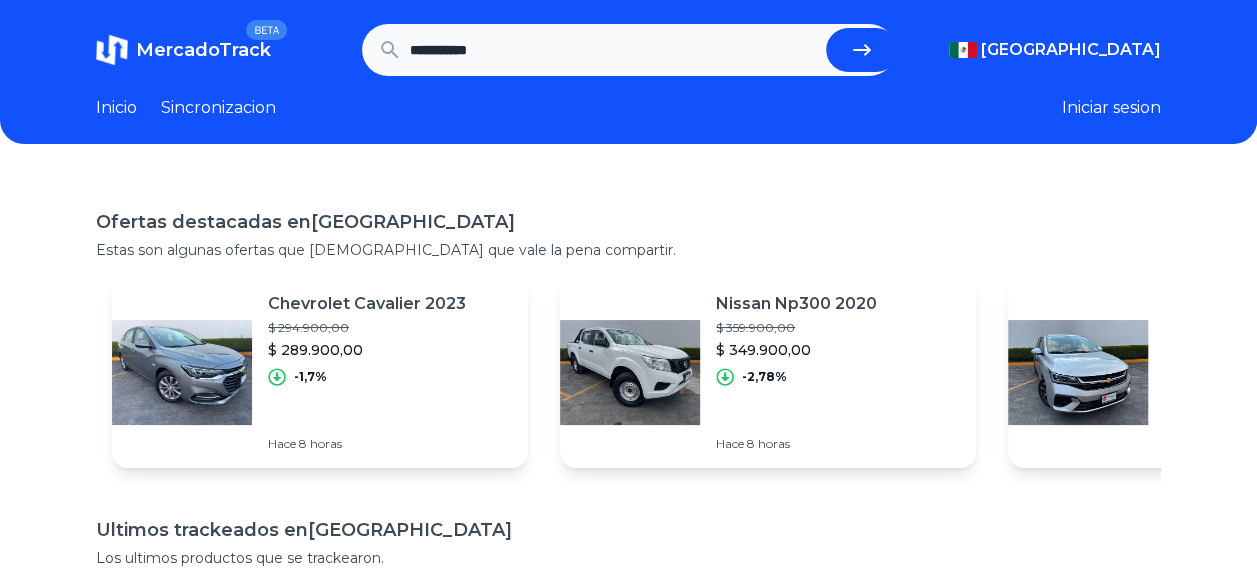 scroll, scrollTop: 0, scrollLeft: 0, axis: both 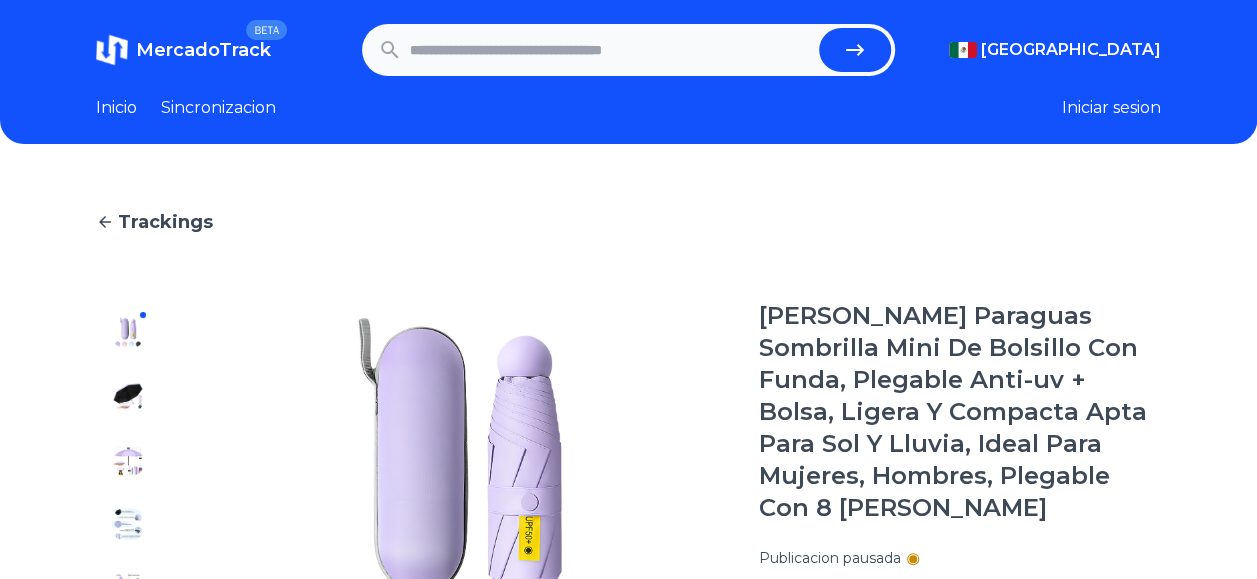 click on "Iniciar sesion" at bounding box center [1111, 108] 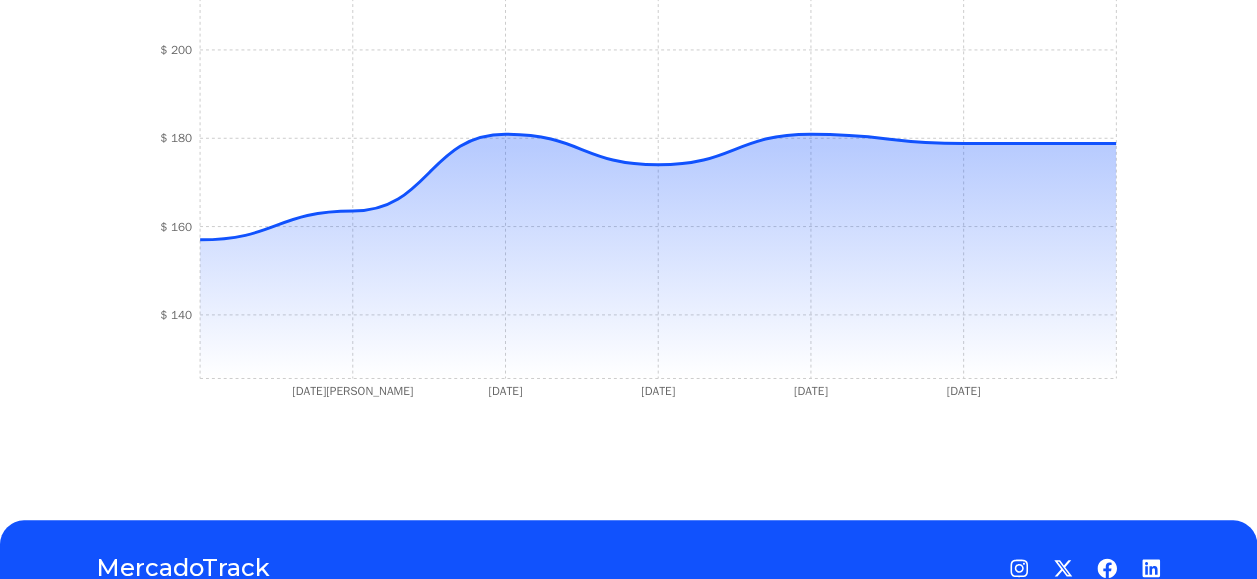 scroll, scrollTop: 0, scrollLeft: 0, axis: both 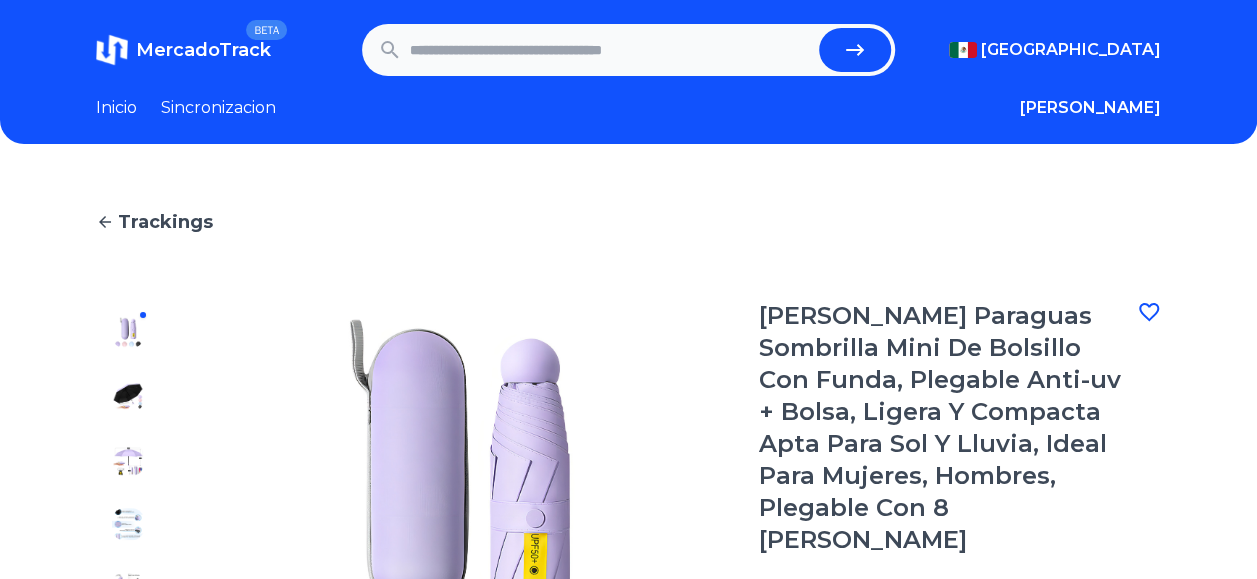 click on "Inicio" at bounding box center (116, 108) 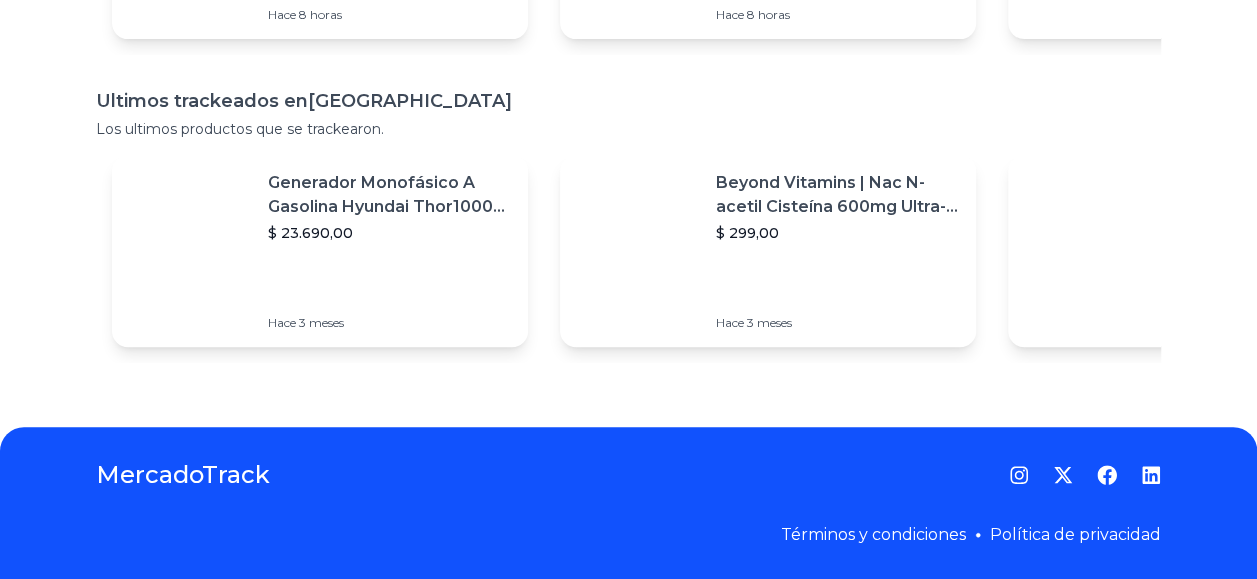 scroll, scrollTop: 0, scrollLeft: 0, axis: both 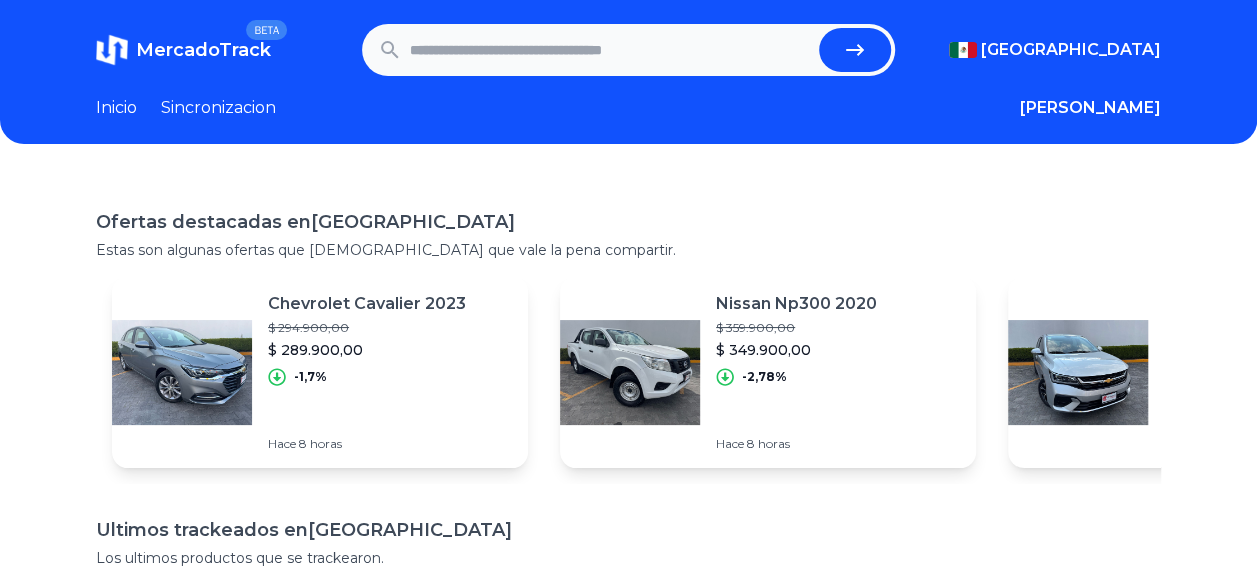 click on "Sincronizacion" at bounding box center [218, 108] 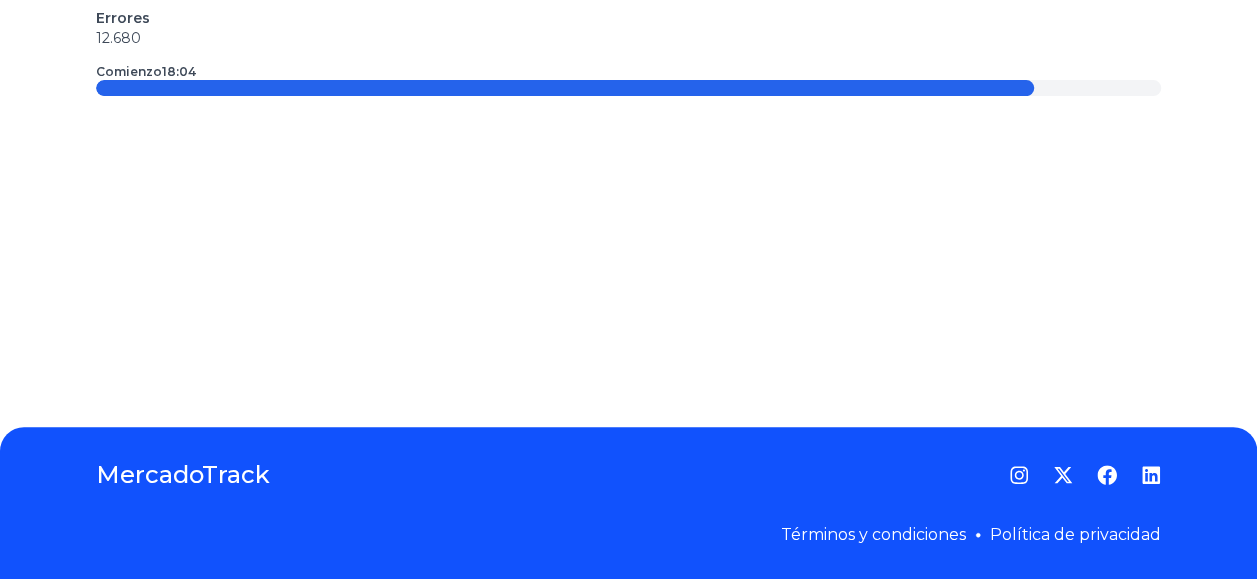 scroll, scrollTop: 0, scrollLeft: 0, axis: both 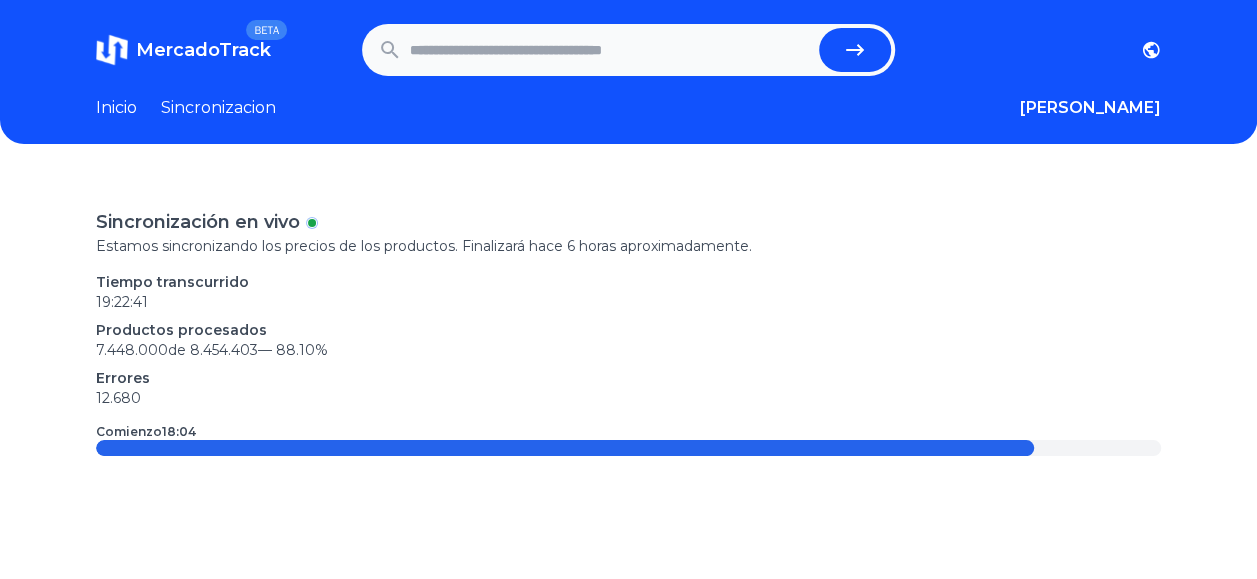 click on "BETA" at bounding box center (266, 30) 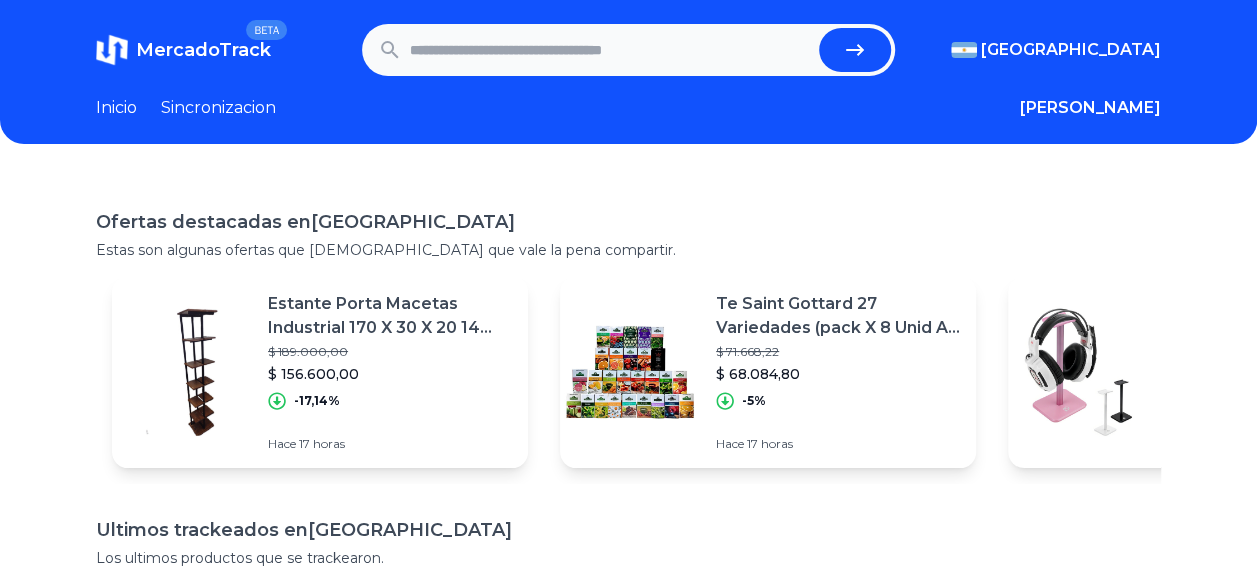 click at bounding box center (112, 50) 